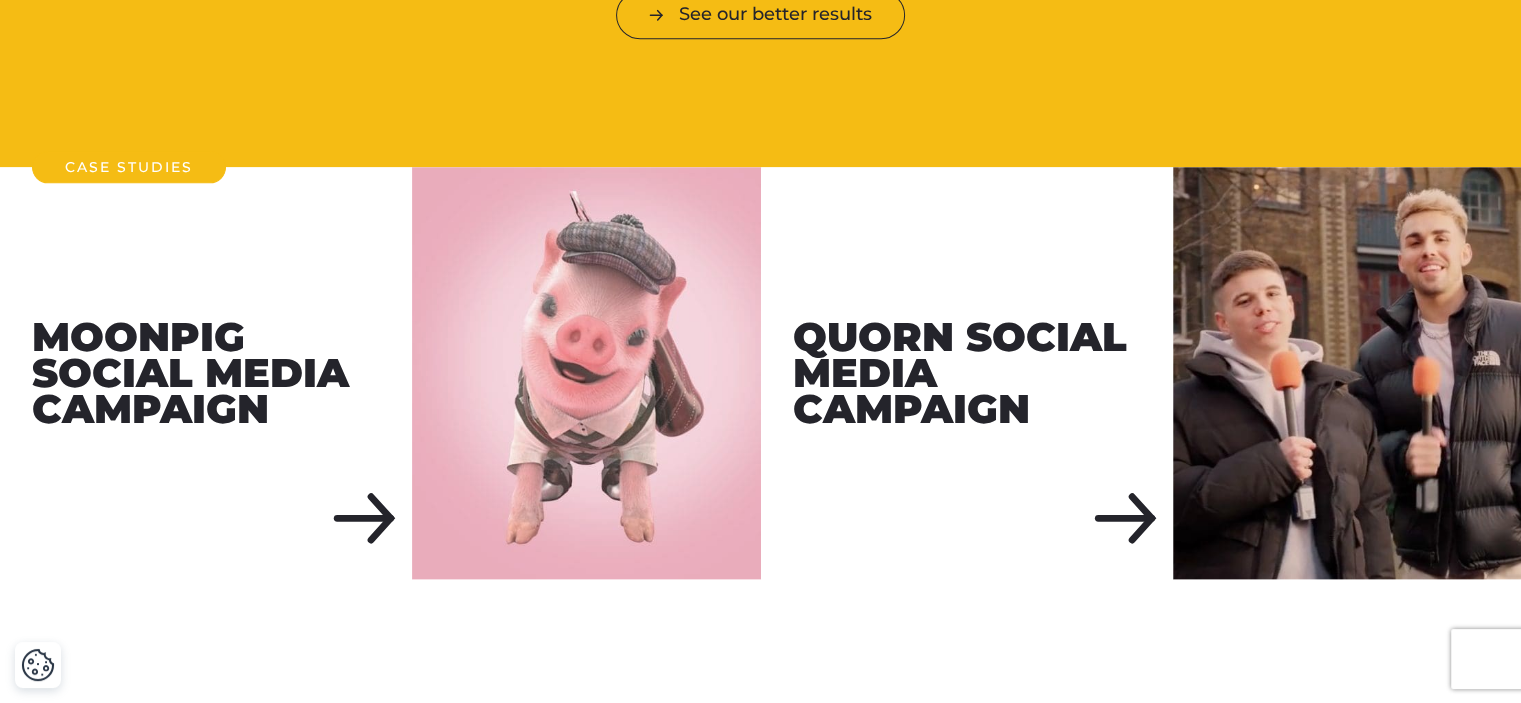 scroll, scrollTop: 2700, scrollLeft: 0, axis: vertical 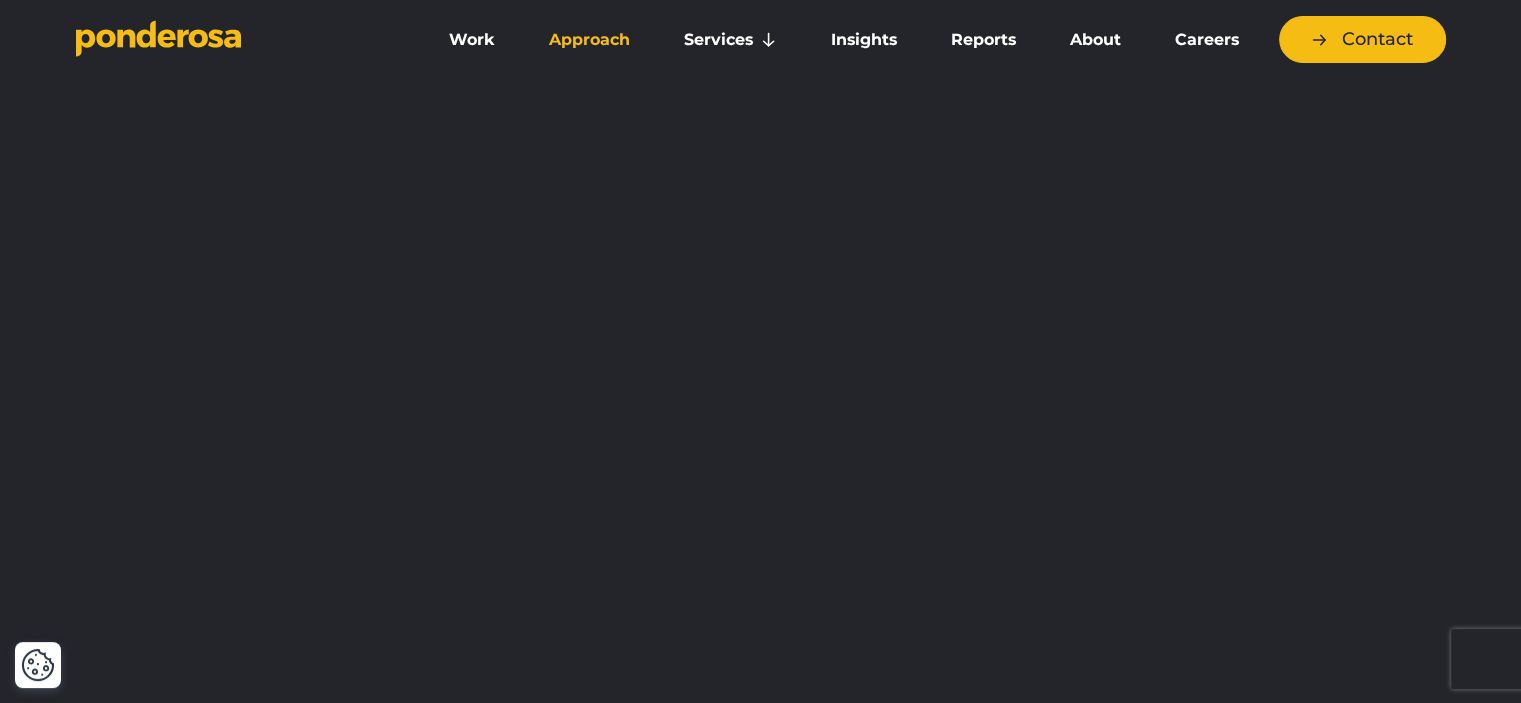 click on "Approach" at bounding box center [589, 40] 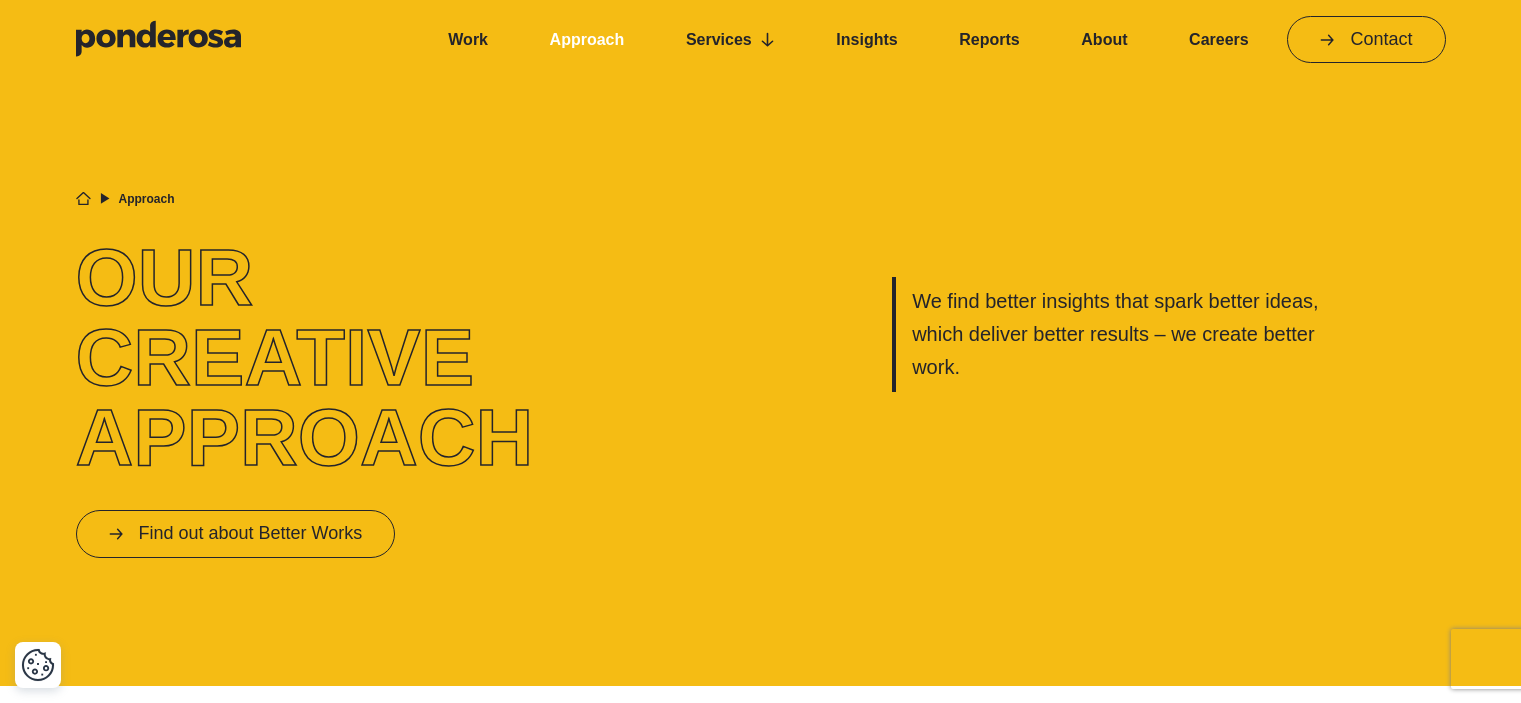 scroll, scrollTop: 0, scrollLeft: 0, axis: both 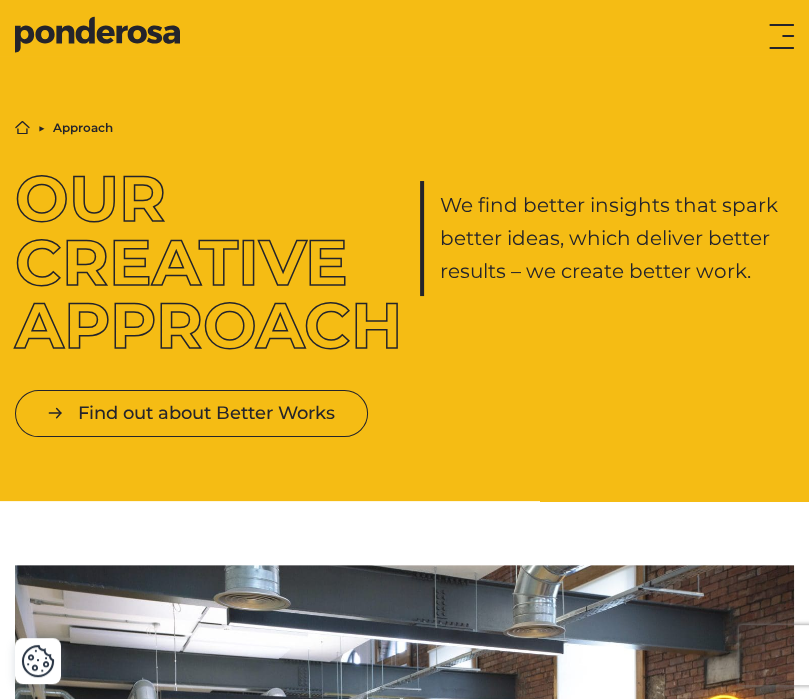 click at bounding box center (781, 36) 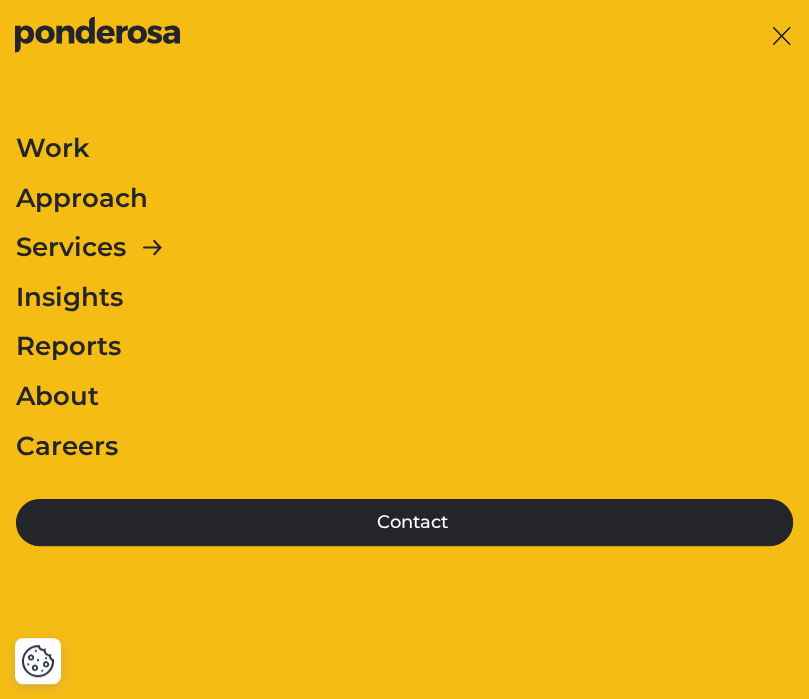 click on "About" at bounding box center [57, 397] 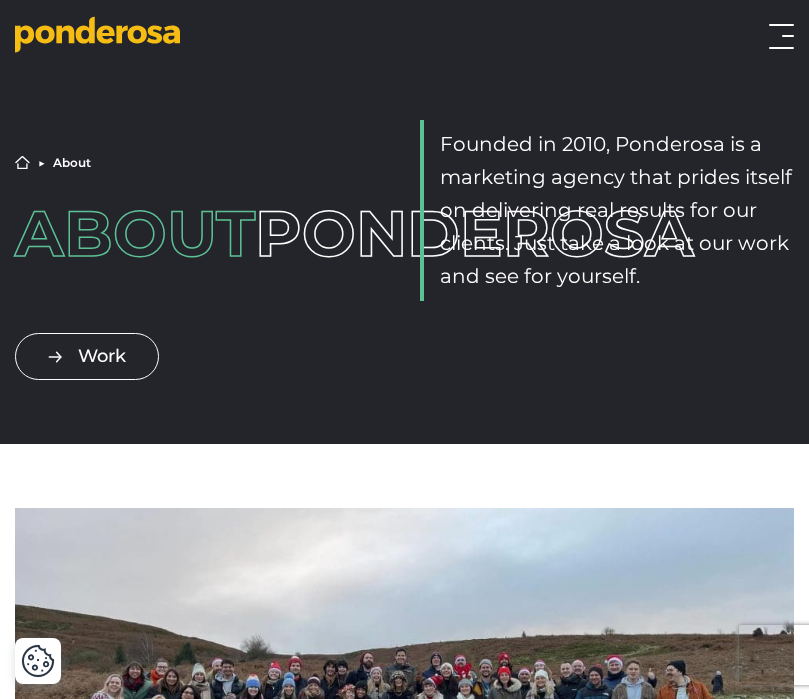 scroll, scrollTop: 400, scrollLeft: 0, axis: vertical 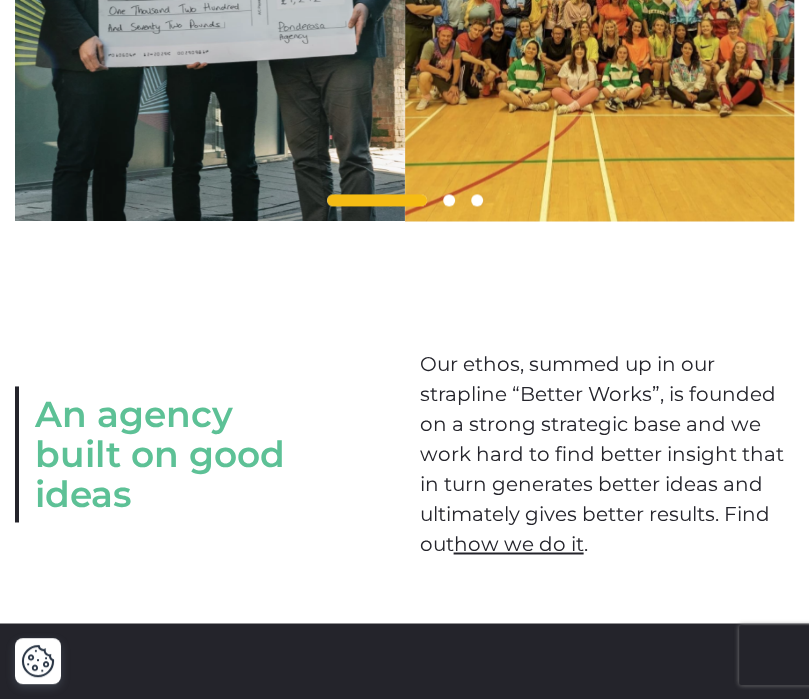click on "how we do it" at bounding box center (518, 544) 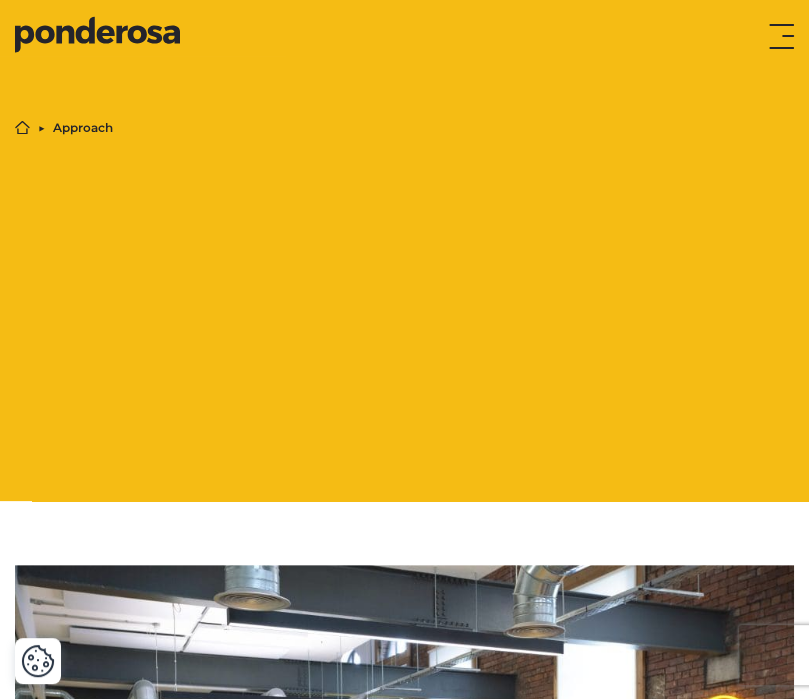 scroll, scrollTop: 600, scrollLeft: 0, axis: vertical 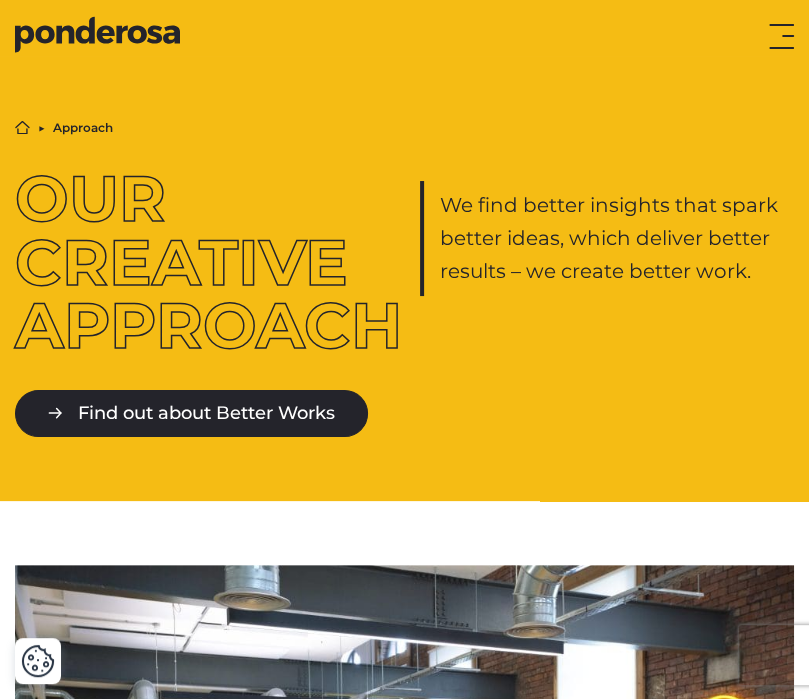 click on "Find out about Better Works" at bounding box center (191, 413) 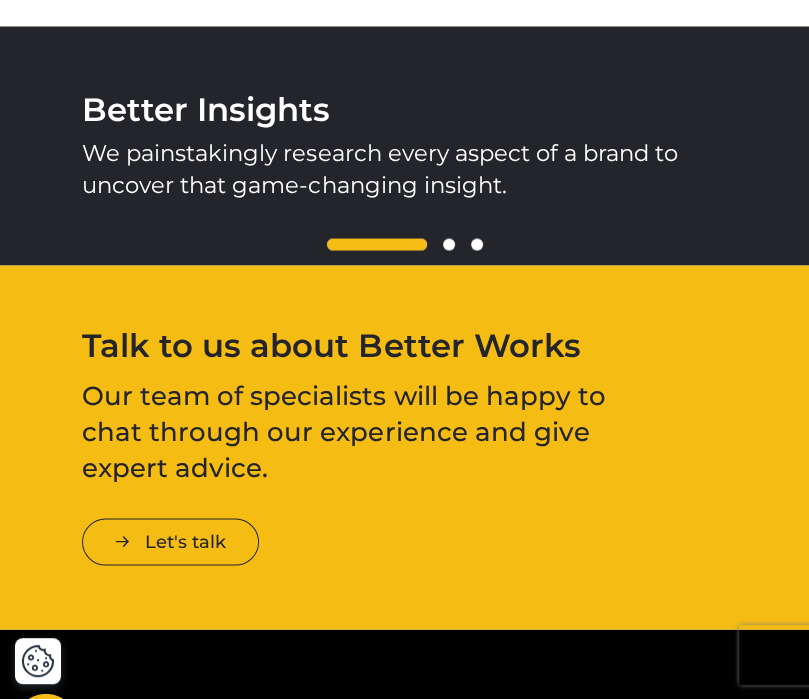 scroll, scrollTop: 1958, scrollLeft: 0, axis: vertical 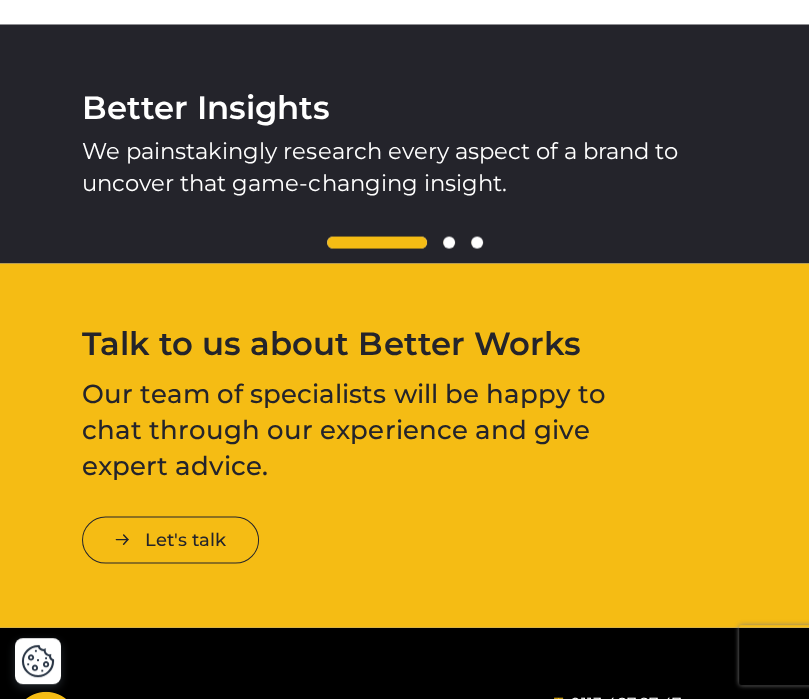 click at bounding box center (449, 242) 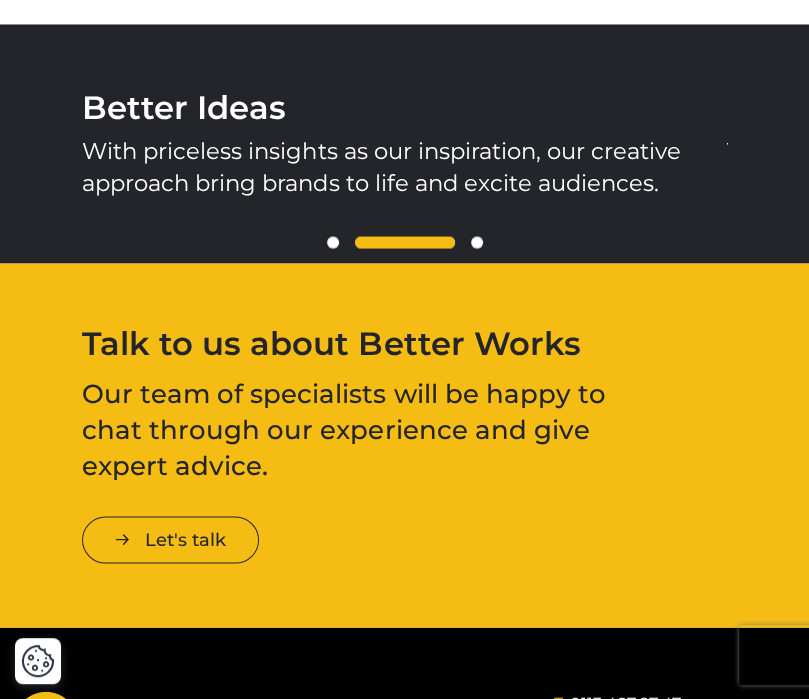 click at bounding box center (477, 242) 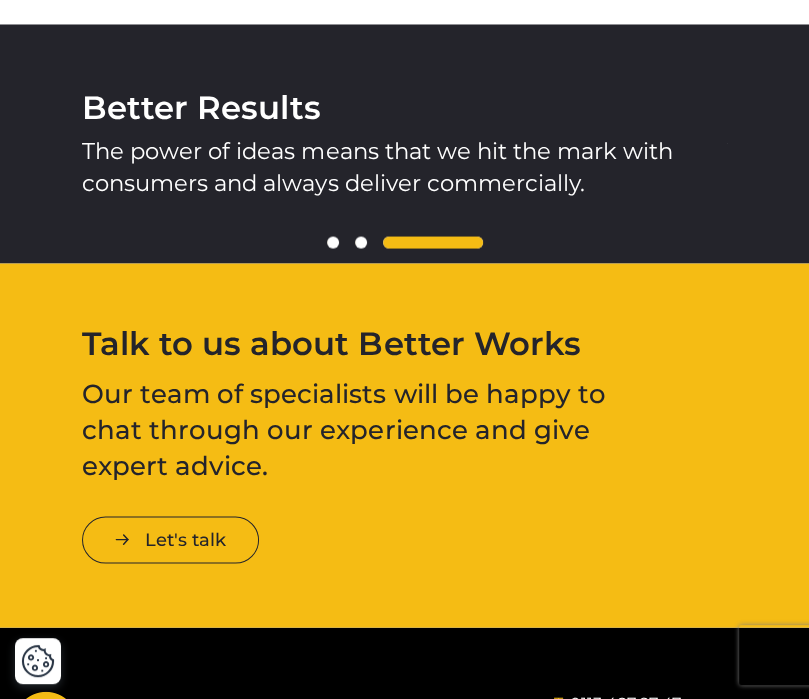click at bounding box center (433, 242) 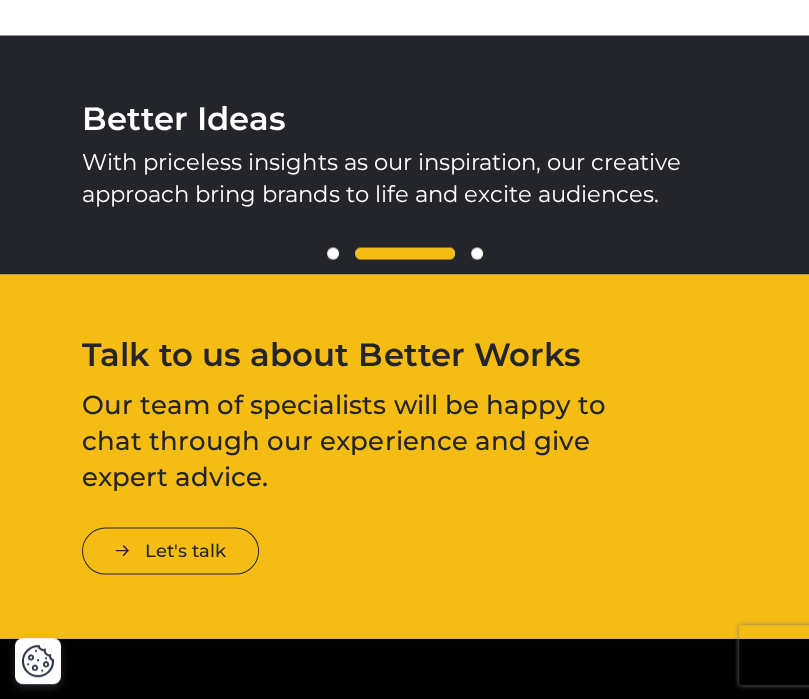 scroll, scrollTop: 1958, scrollLeft: 0, axis: vertical 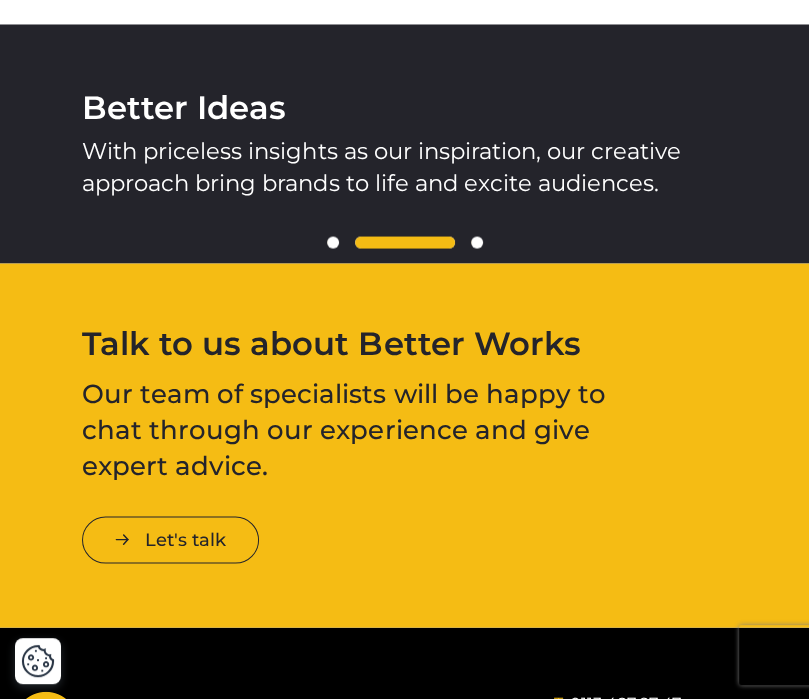 click at bounding box center [477, 242] 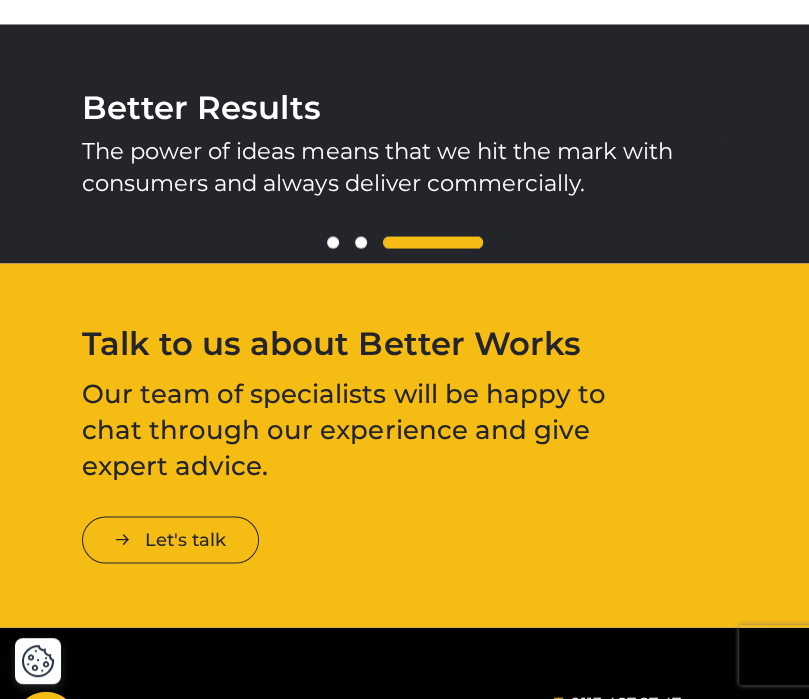 click at bounding box center [433, 242] 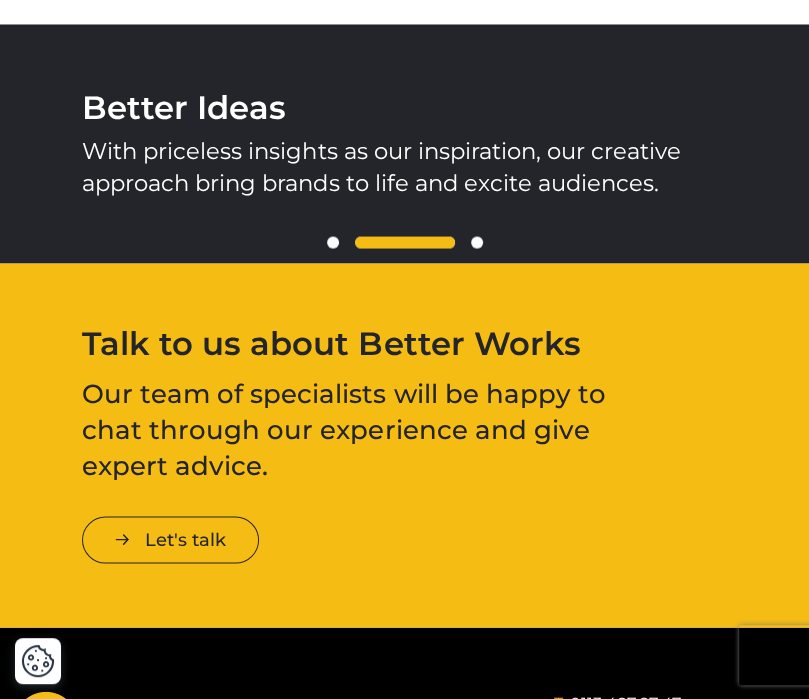 click at bounding box center (333, 242) 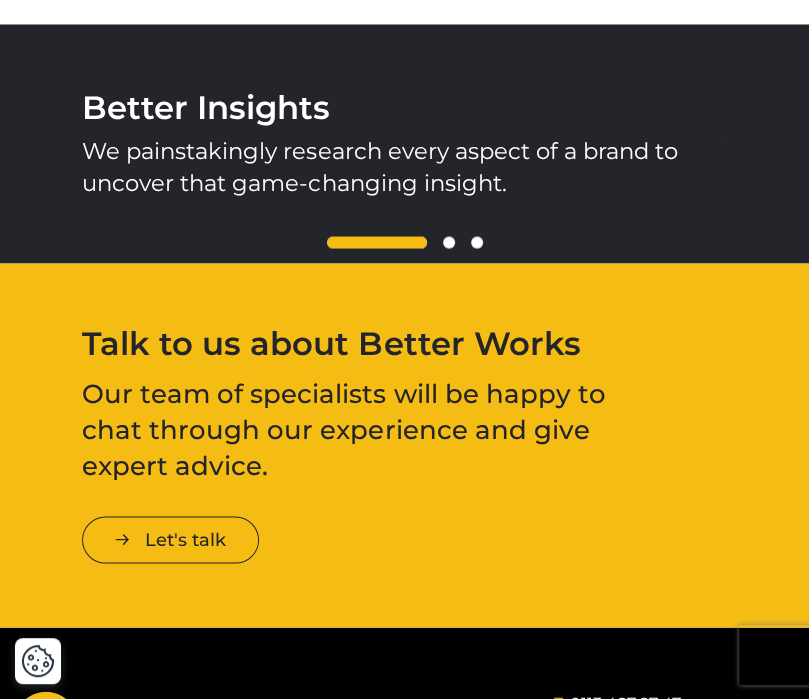 click at bounding box center [449, 242] 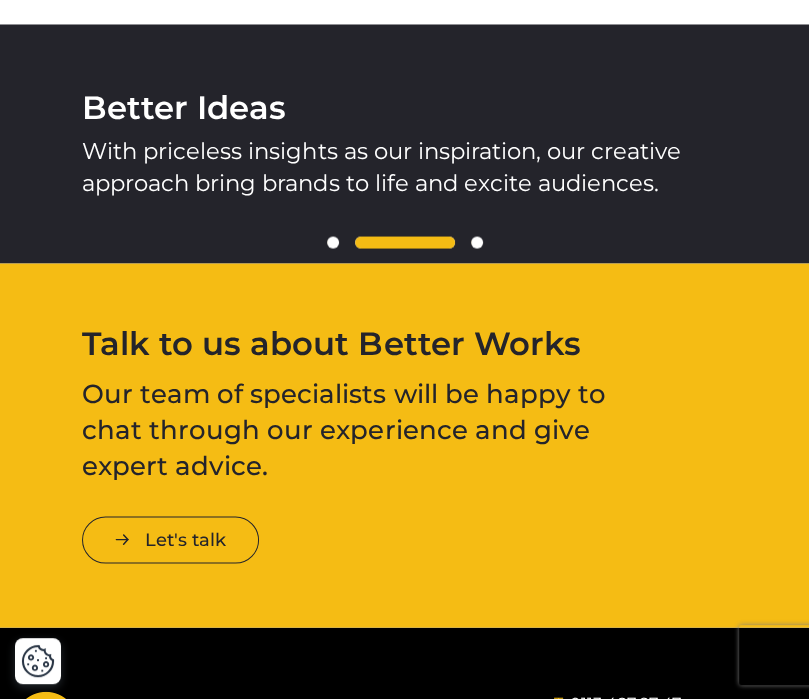 click at bounding box center (477, 242) 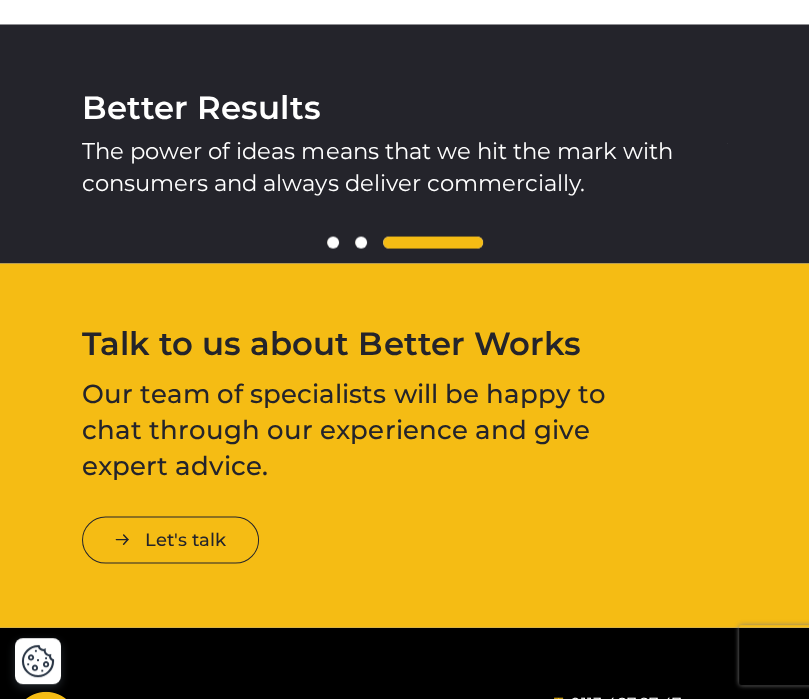 click at bounding box center (433, 242) 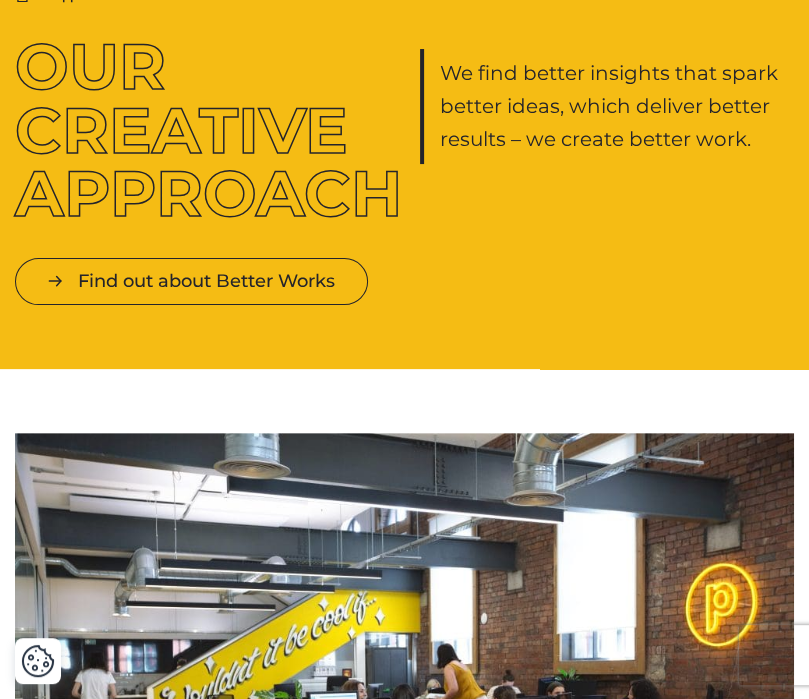 scroll, scrollTop: 0, scrollLeft: 0, axis: both 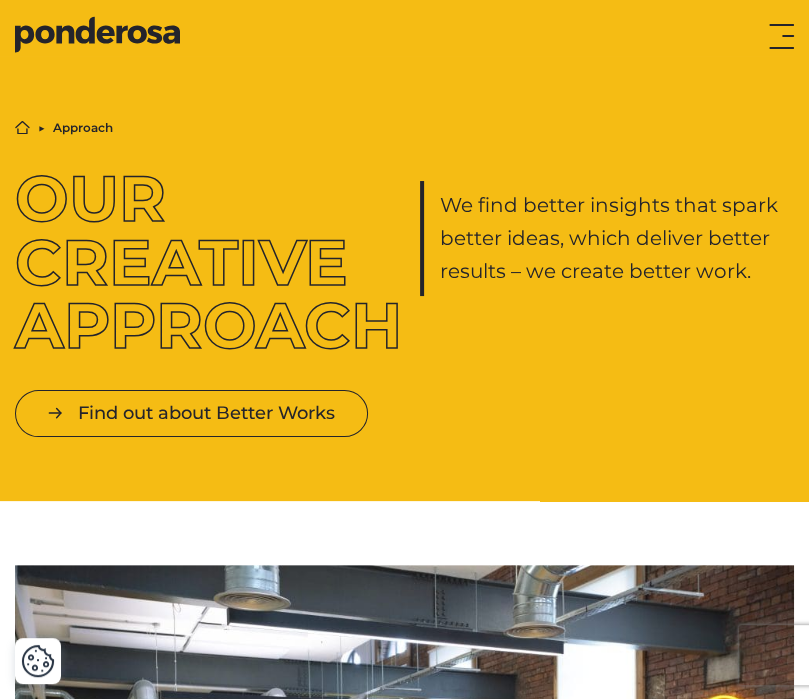 click at bounding box center (781, 36) 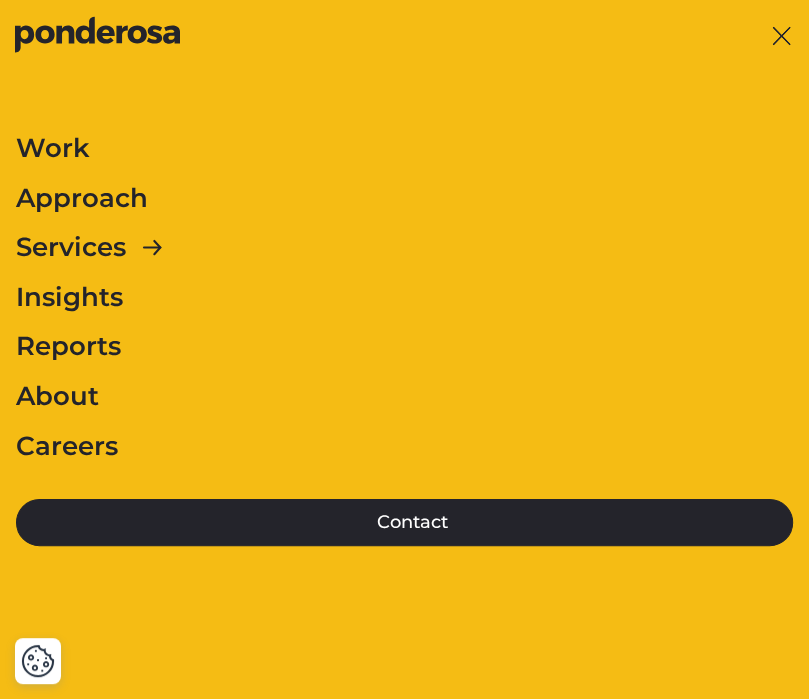 click on "About" at bounding box center [404, 397] 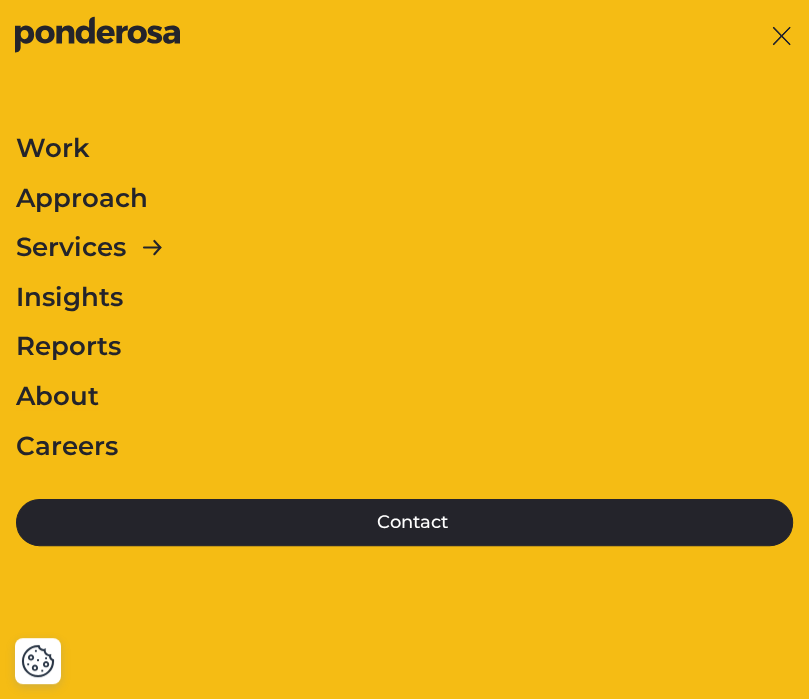 click on "About" at bounding box center (57, 397) 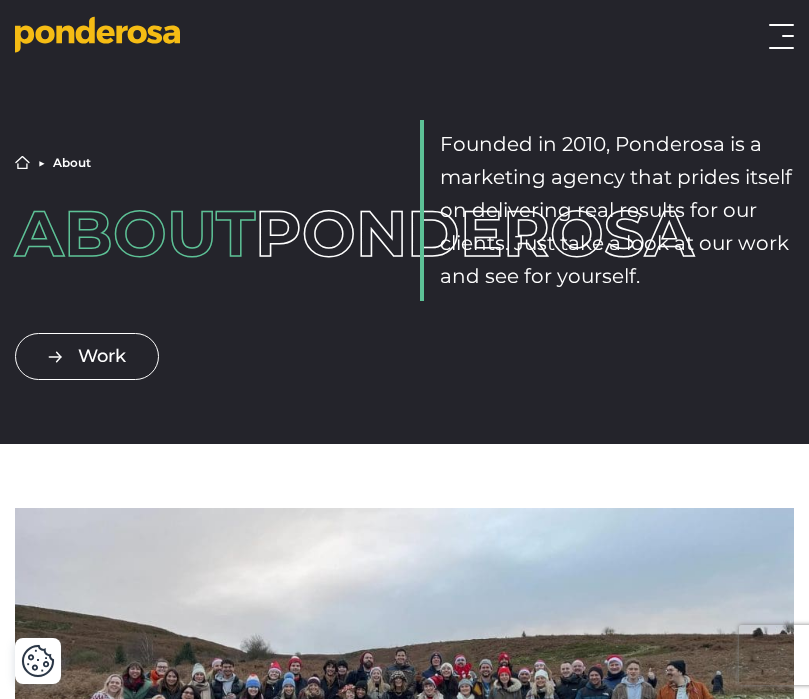 scroll, scrollTop: 0, scrollLeft: 0, axis: both 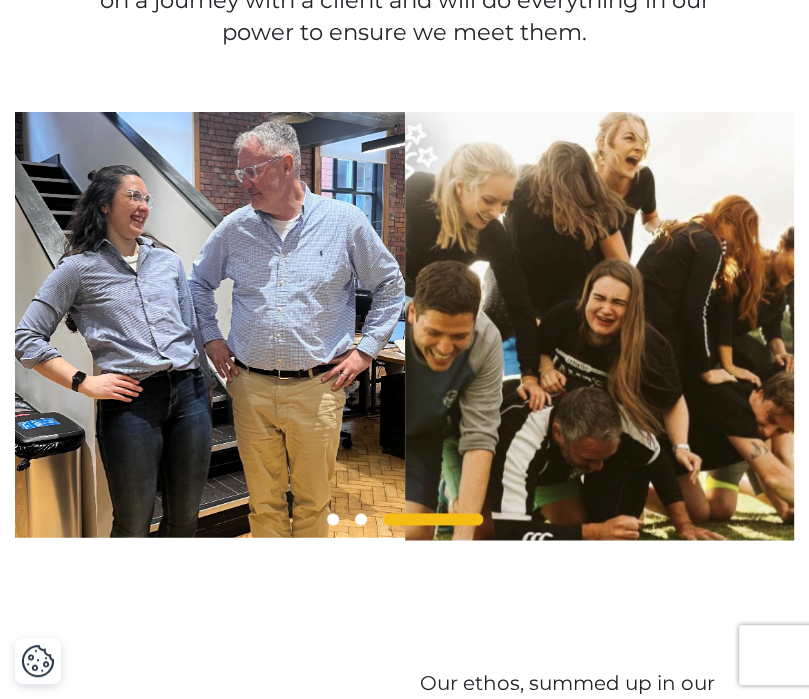 click at bounding box center (433, 519) 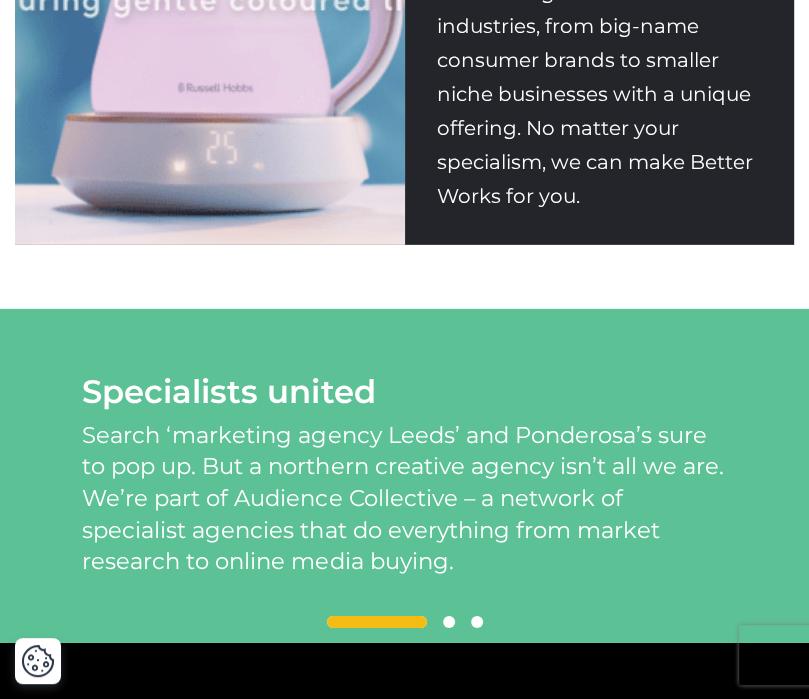 scroll, scrollTop: 3319, scrollLeft: 0, axis: vertical 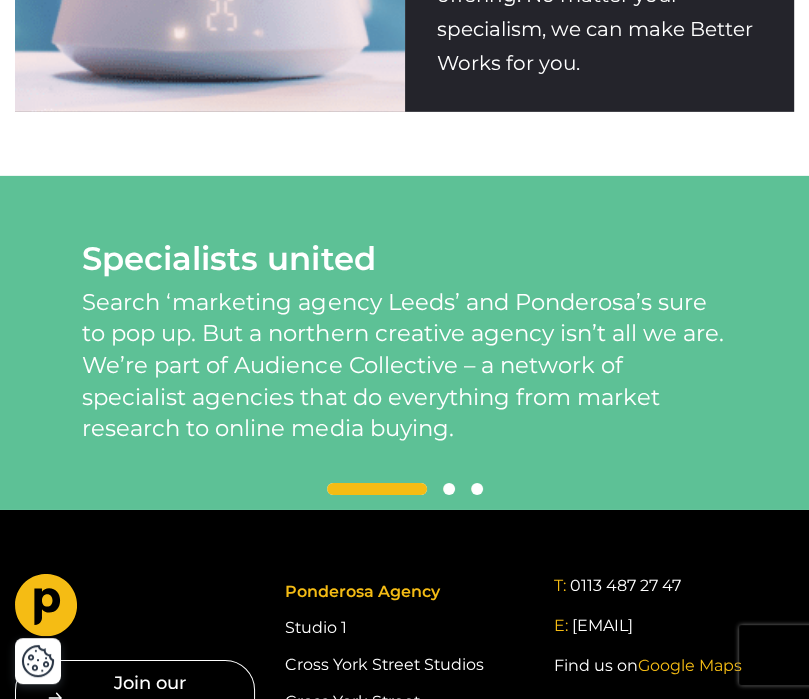 click at bounding box center (449, 489) 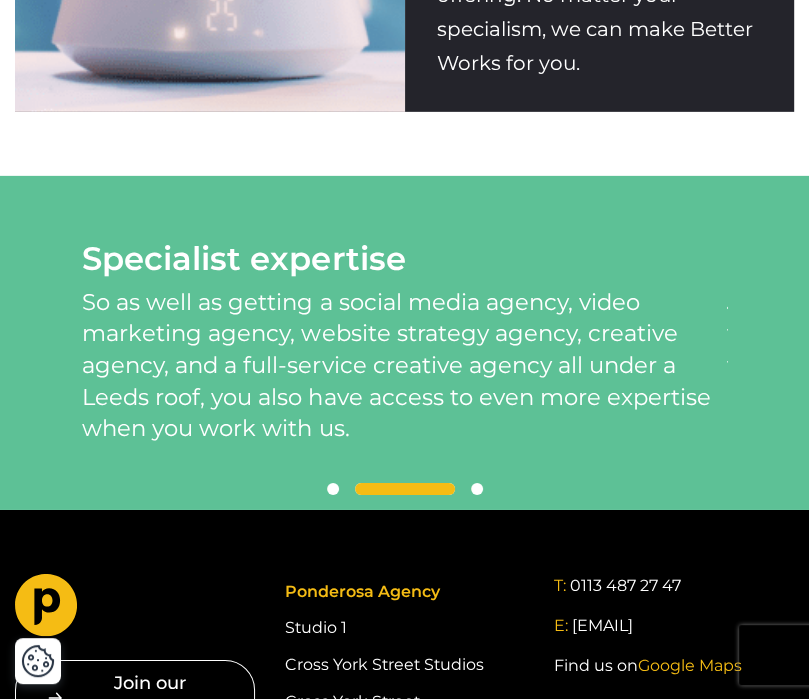 click at bounding box center (404, 490) 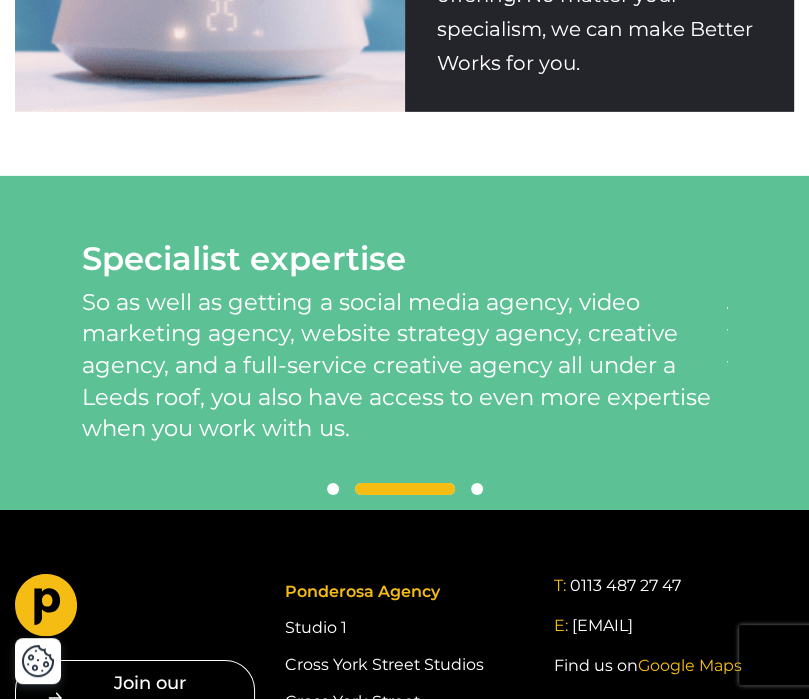 click at bounding box center (333, 489) 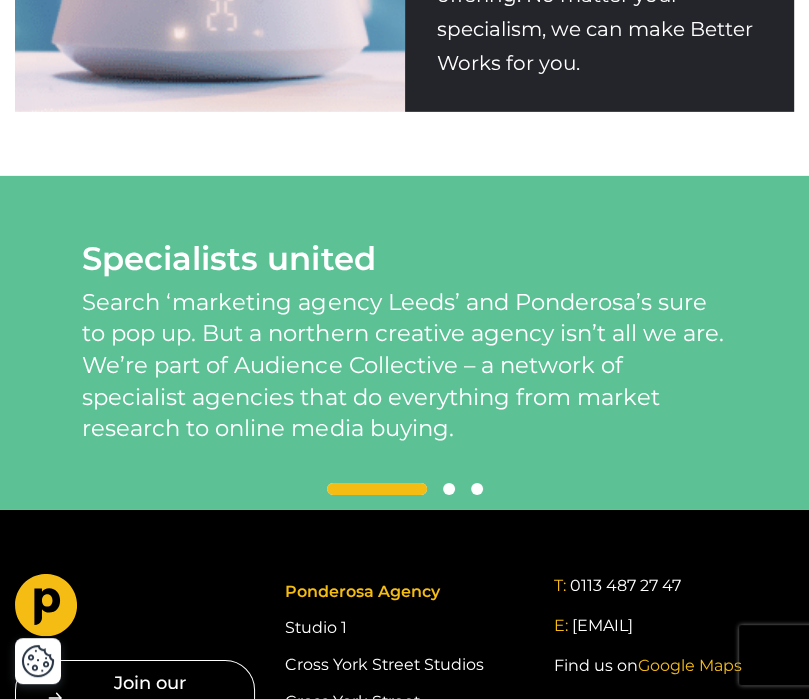 click at bounding box center (377, 489) 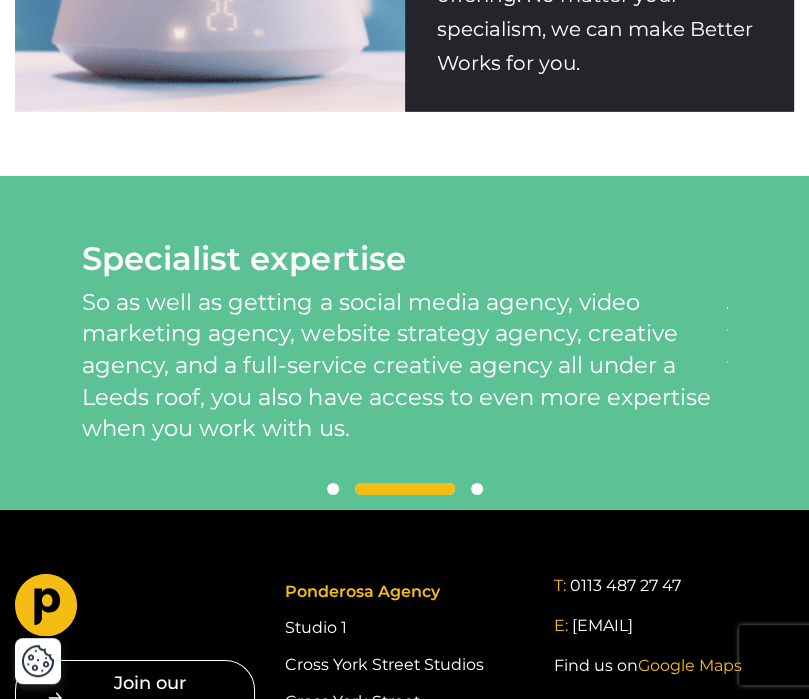 click at bounding box center (404, 490) 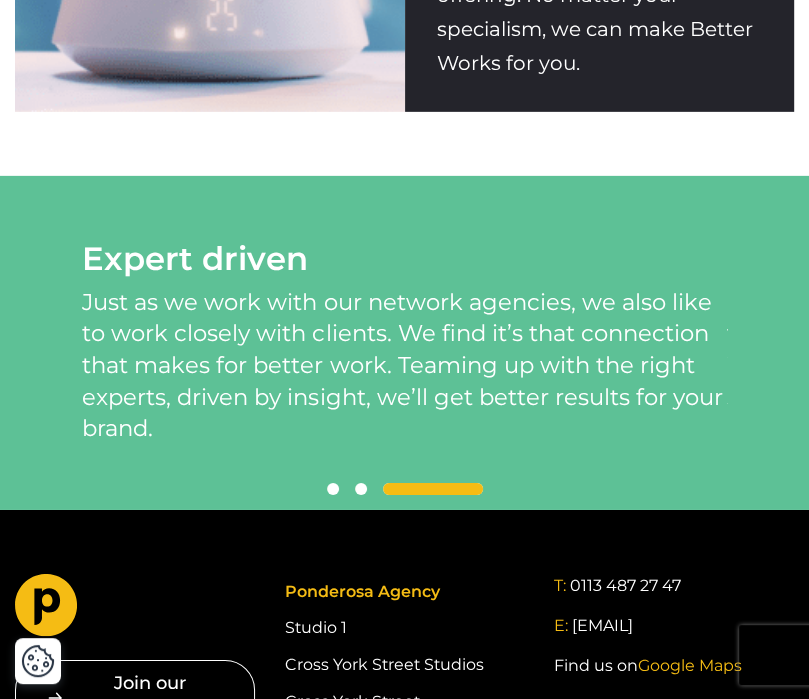 click at bounding box center (433, 489) 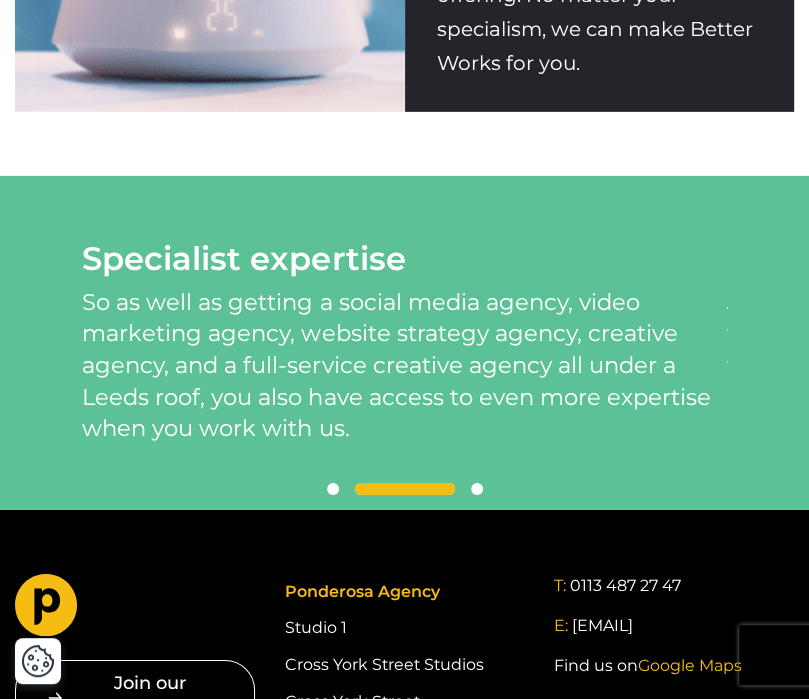 click at bounding box center [333, 489] 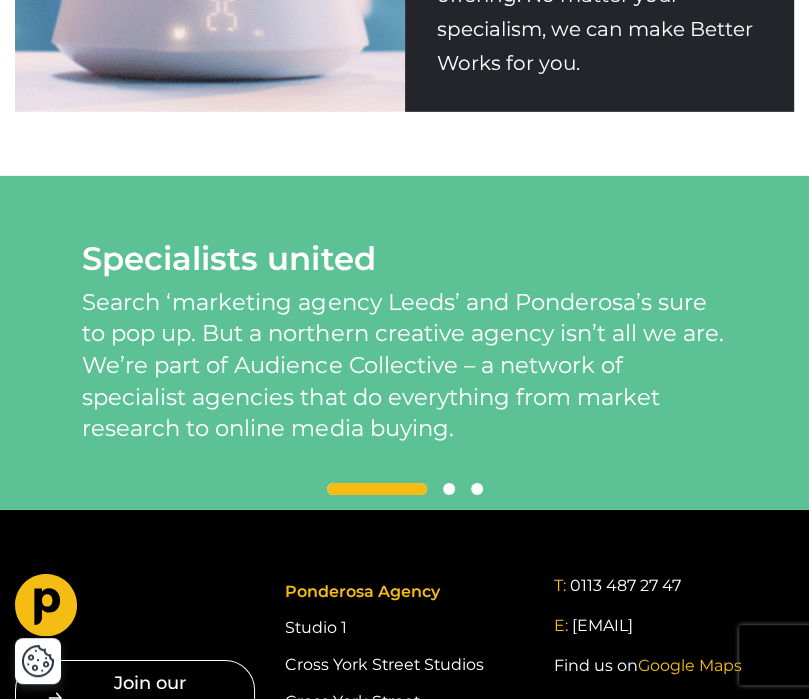 click at bounding box center [477, 489] 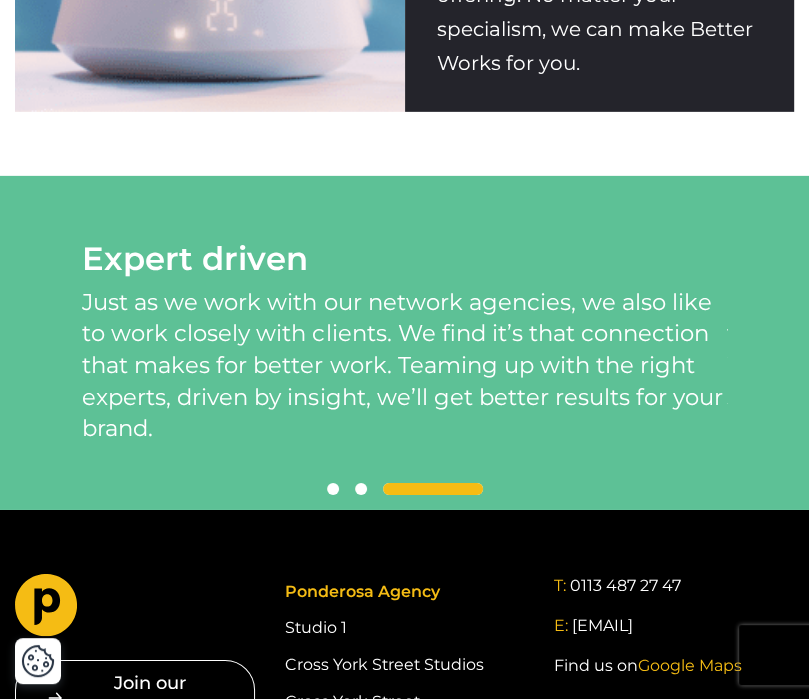 click at bounding box center (361, 489) 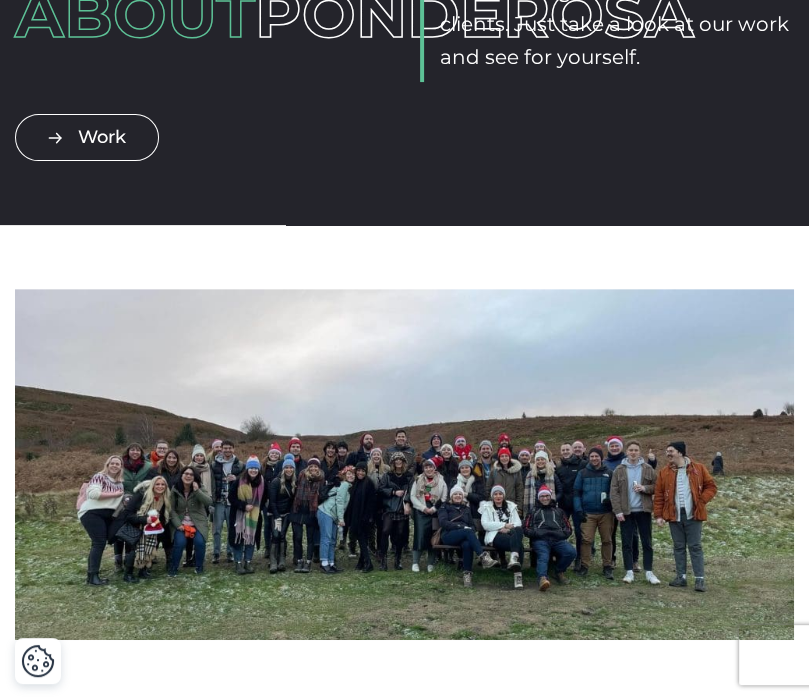 scroll, scrollTop: 0, scrollLeft: 0, axis: both 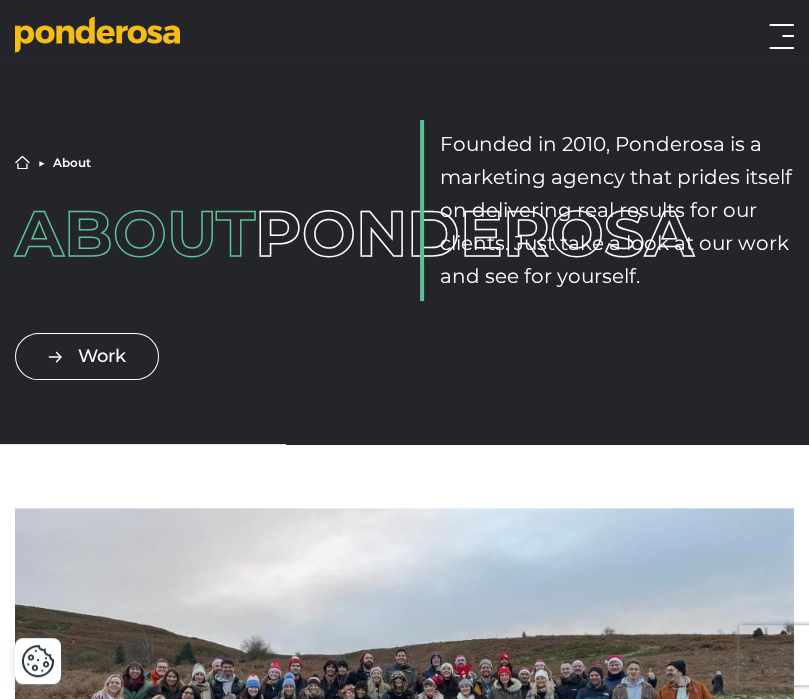 click at bounding box center (781, 36) 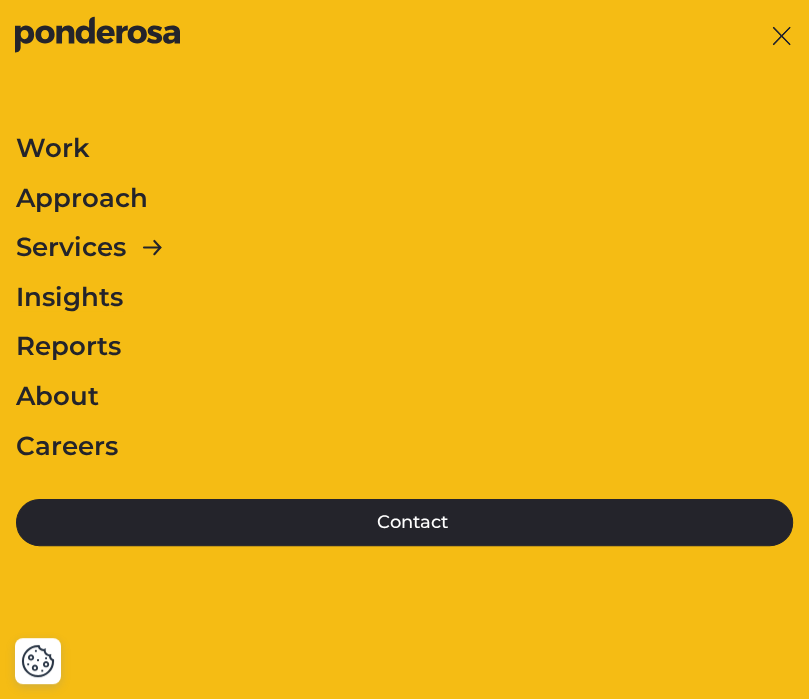 click on "Insights" at bounding box center [69, 298] 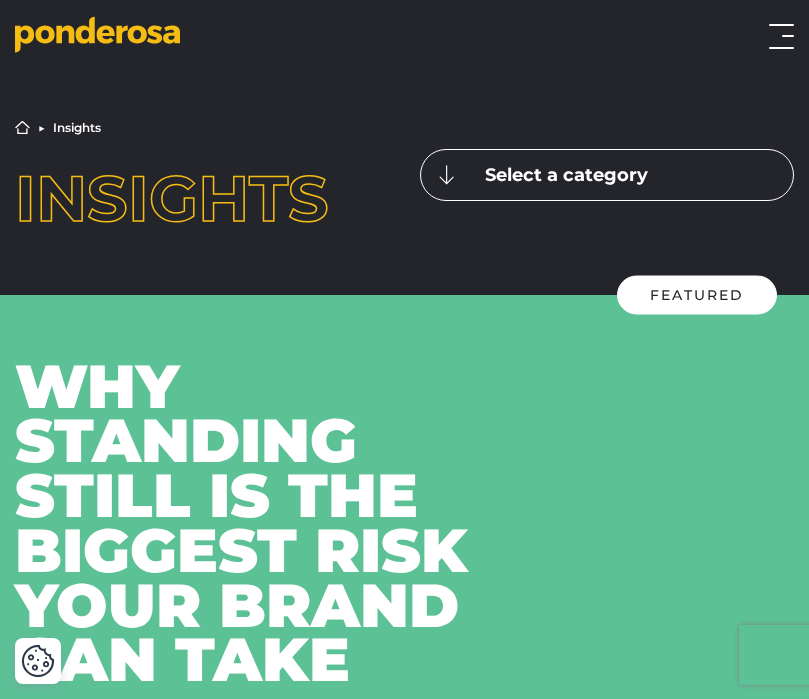 scroll, scrollTop: 0, scrollLeft: 0, axis: both 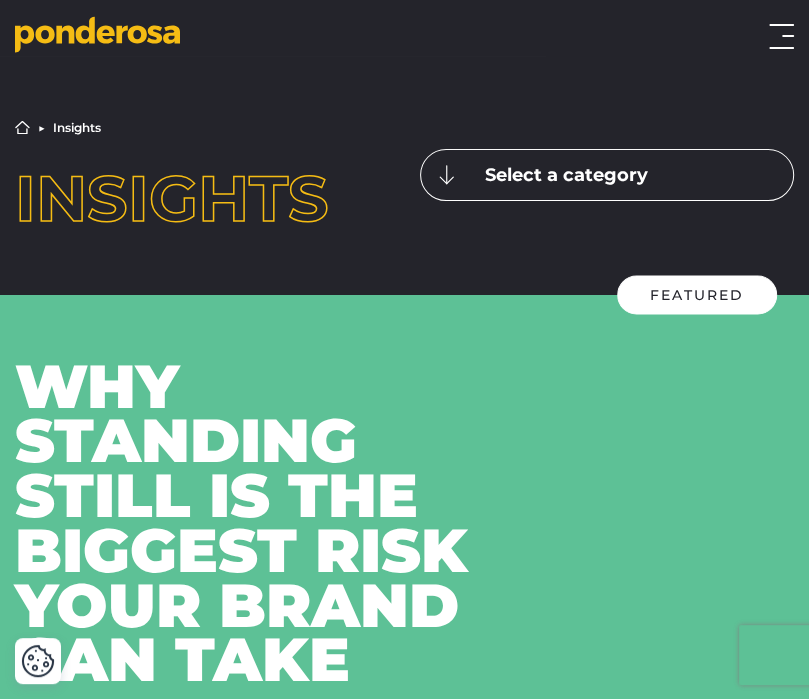 click on "Work
Approach
Services
Overview
Strategy
Creative
Social Media
Website
eCommerce
Insights
Reports
About
Careers
Contact" at bounding box center (404, 36) 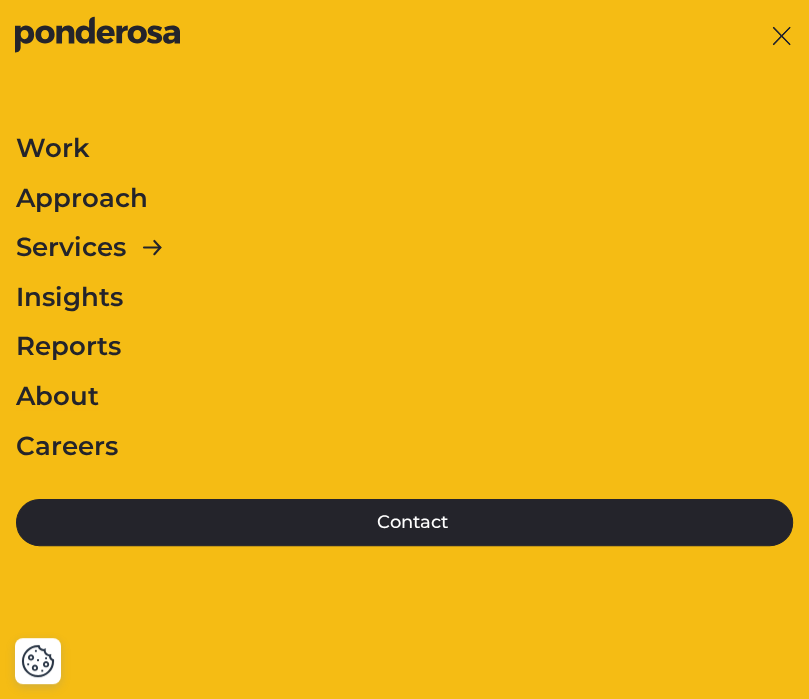 click on "About" at bounding box center [57, 397] 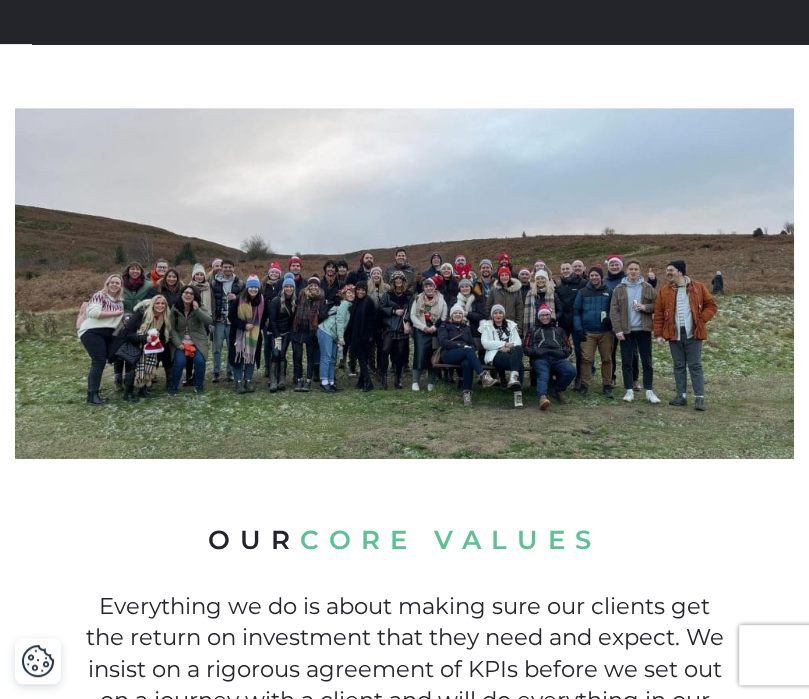 scroll, scrollTop: 400, scrollLeft: 0, axis: vertical 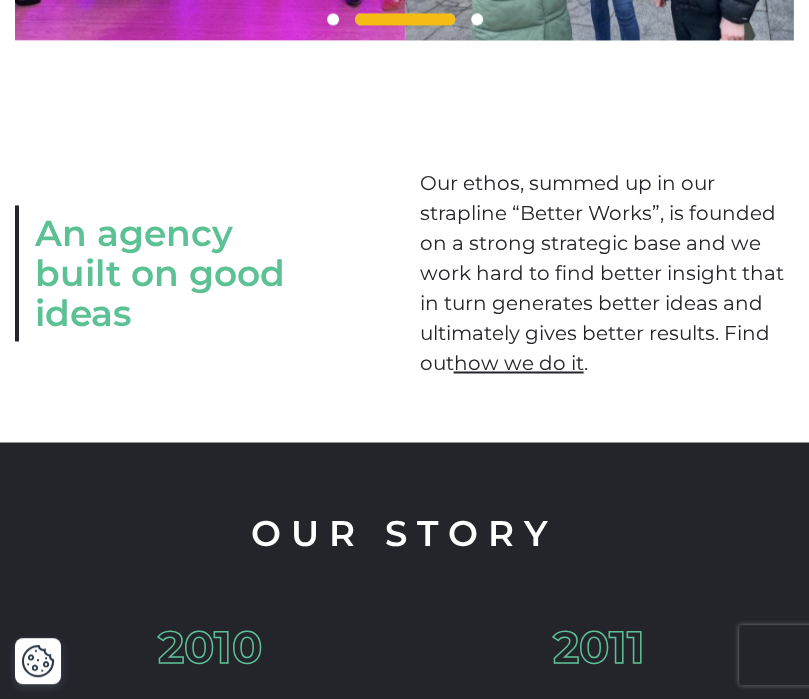 click on "how we do it" at bounding box center (518, 363) 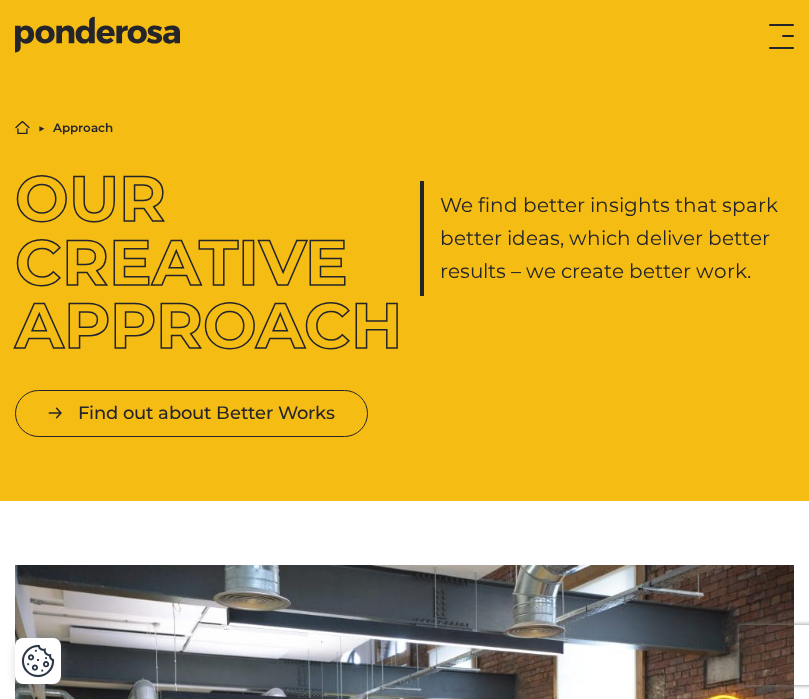 scroll, scrollTop: 0, scrollLeft: 0, axis: both 